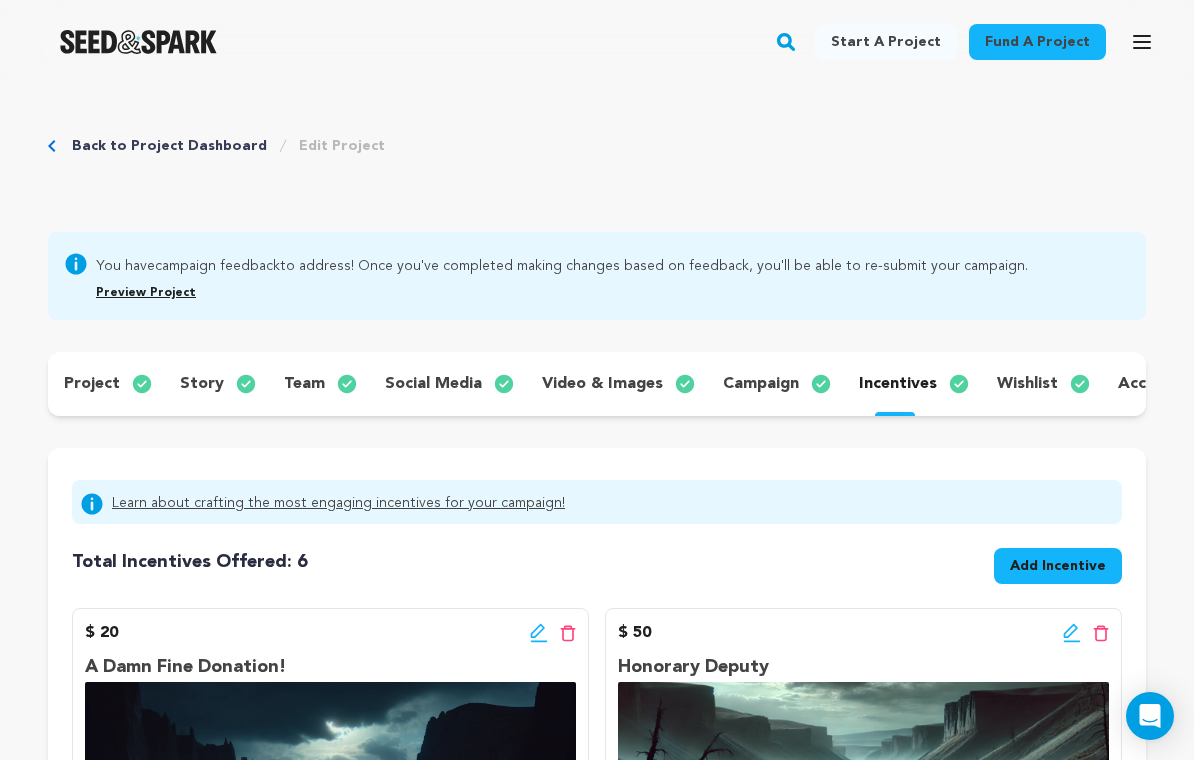 scroll, scrollTop: 137, scrollLeft: 0, axis: vertical 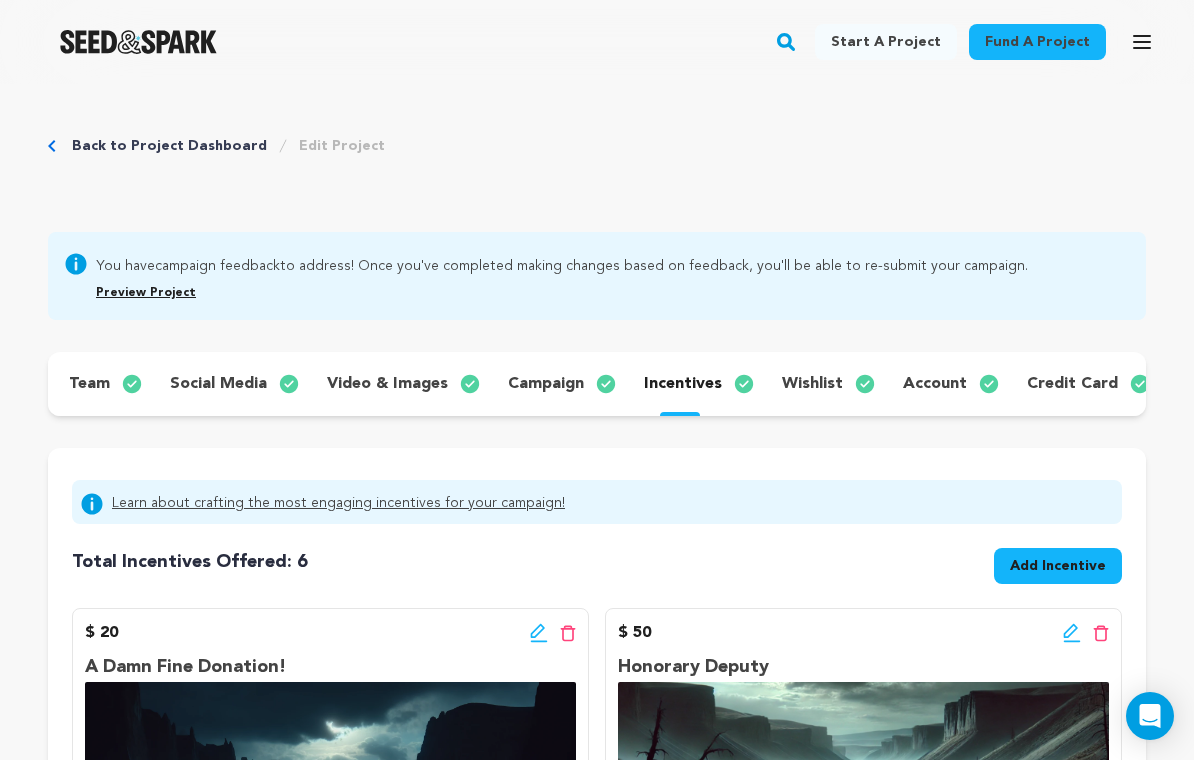 click on "Preview Project" at bounding box center [146, 293] 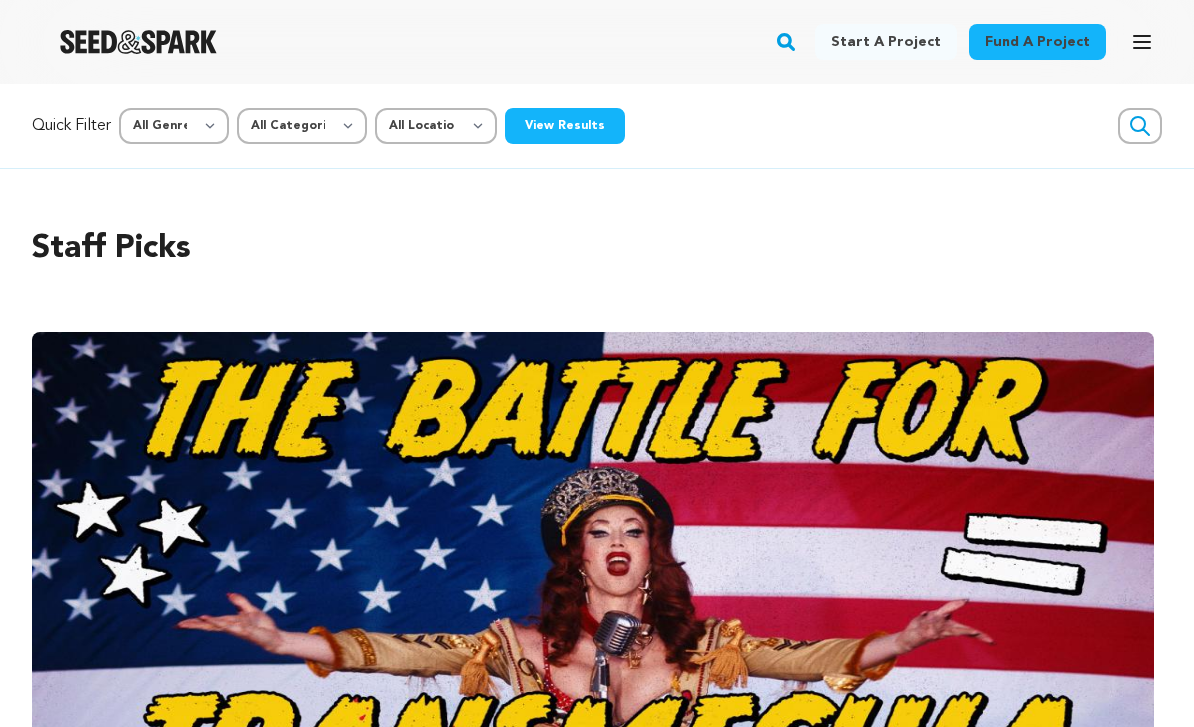 scroll, scrollTop: 0, scrollLeft: 0, axis: both 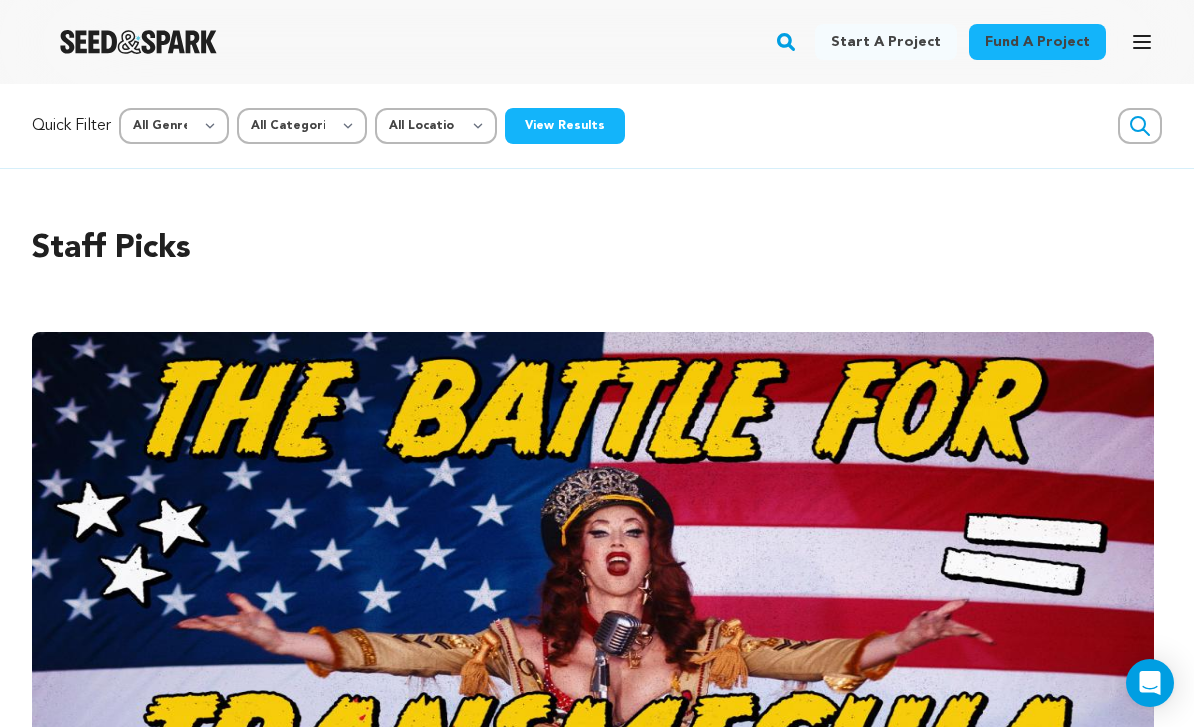 click 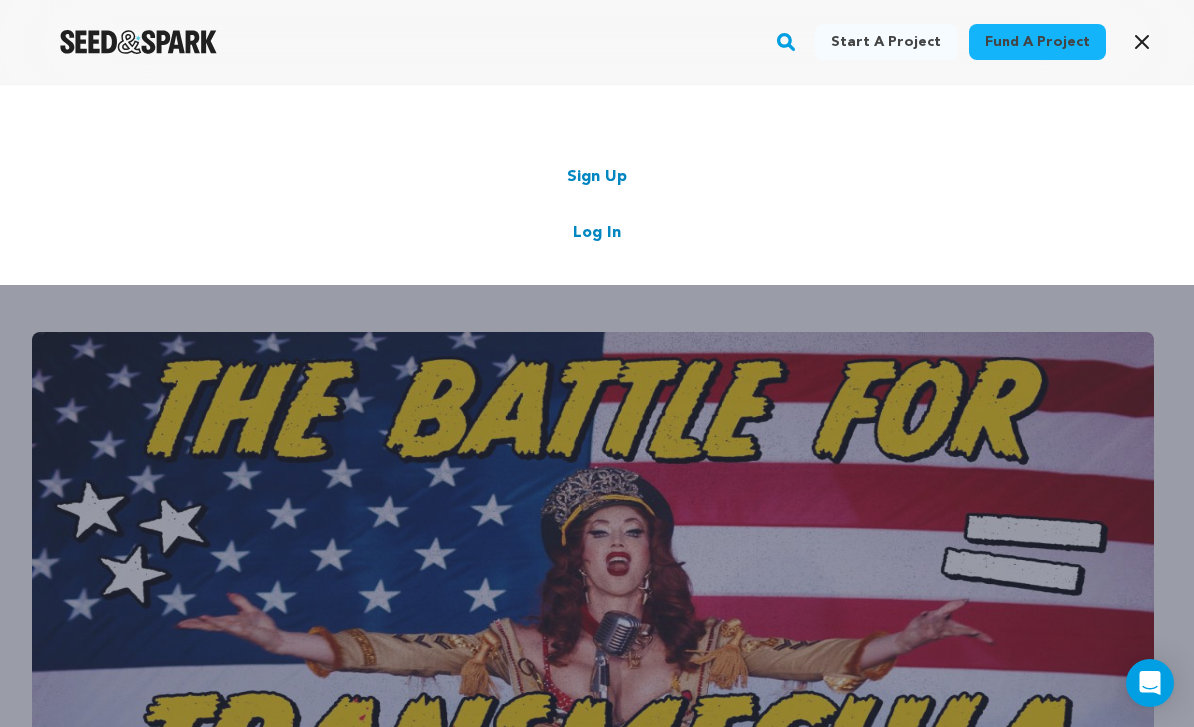 click on "Log In" at bounding box center (597, 233) 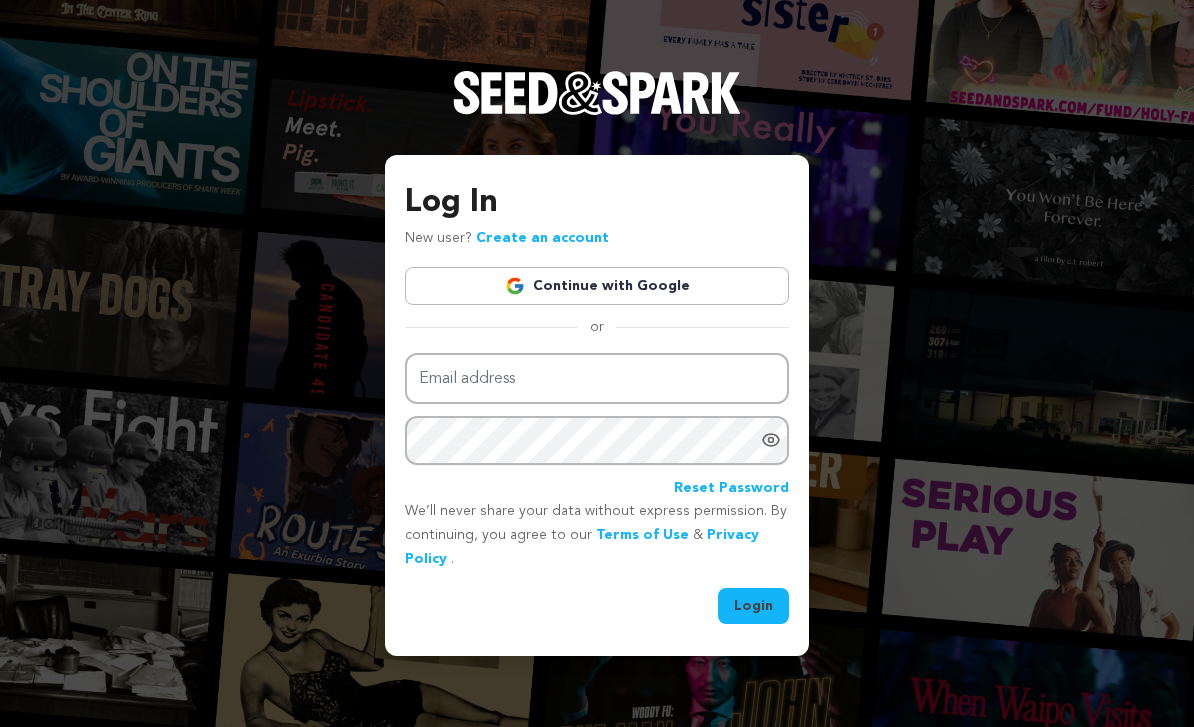 scroll, scrollTop: 0, scrollLeft: 0, axis: both 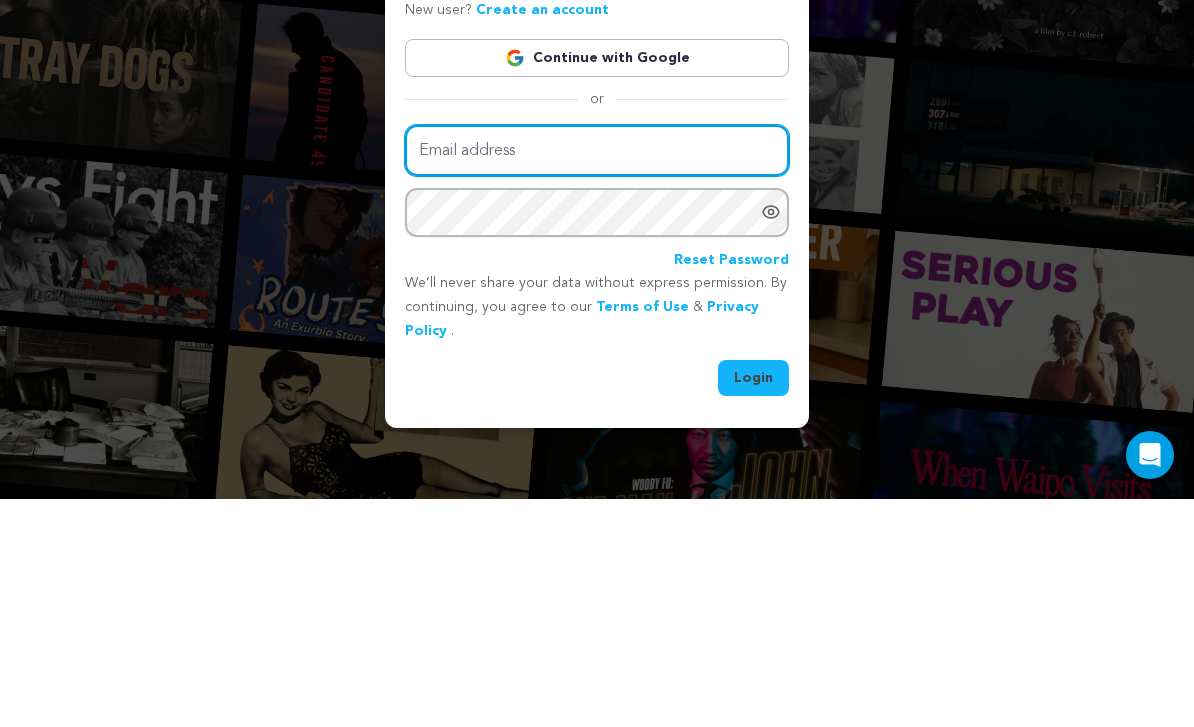 type on "[EMAIL_ADDRESS][DOMAIN_NAME]" 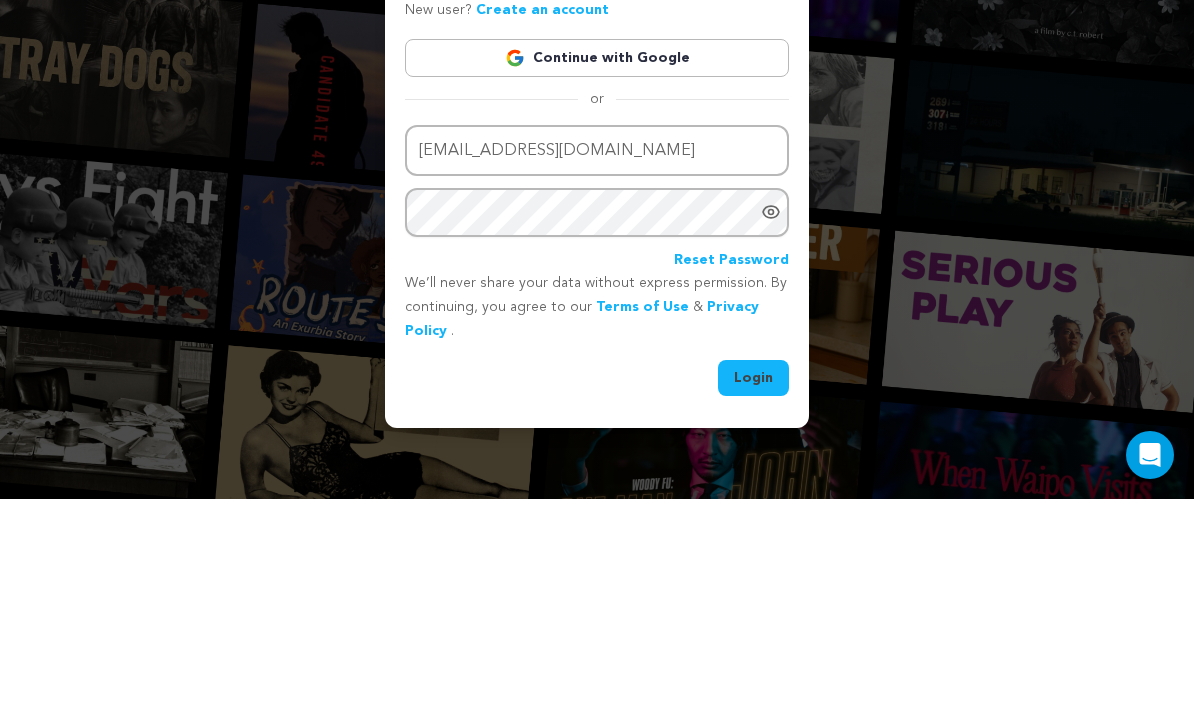 click on "Login" at bounding box center (753, 606) 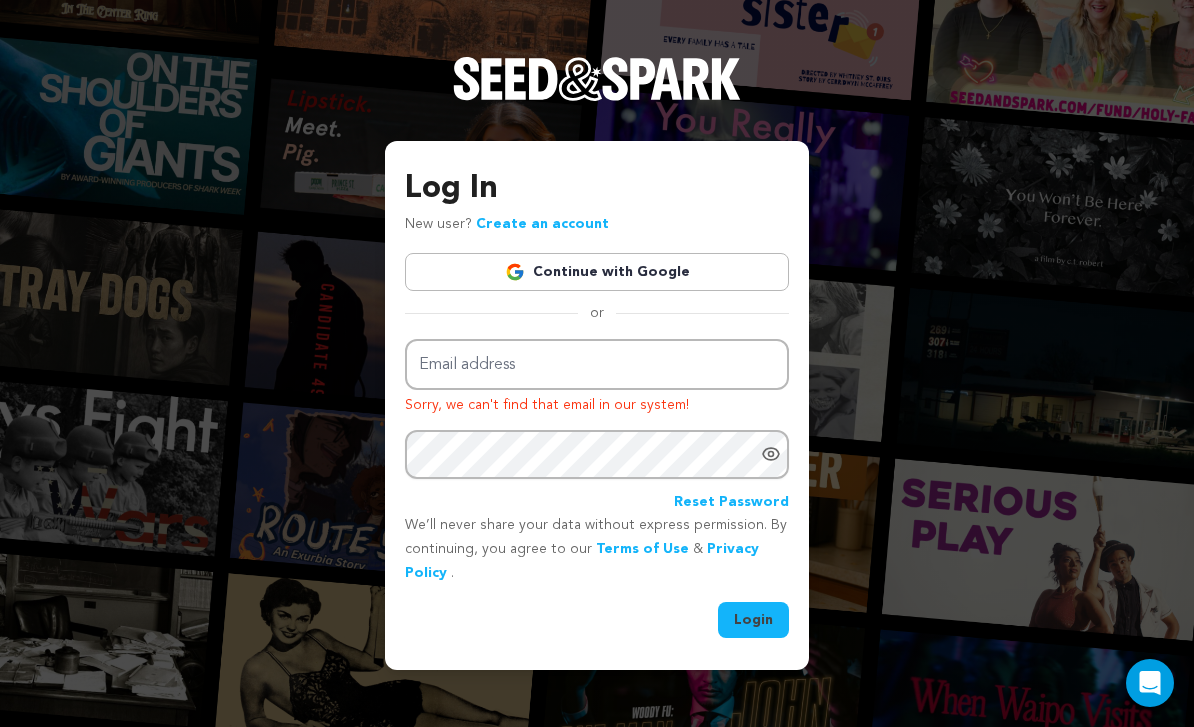 scroll, scrollTop: 0, scrollLeft: 0, axis: both 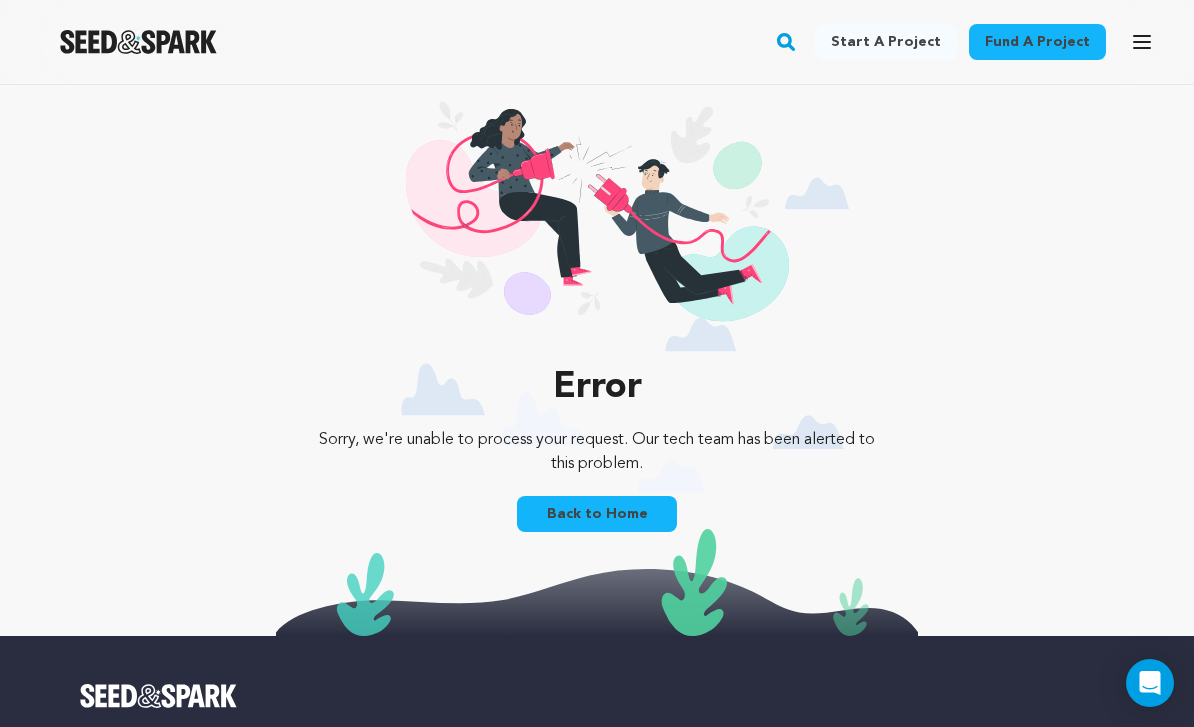 click 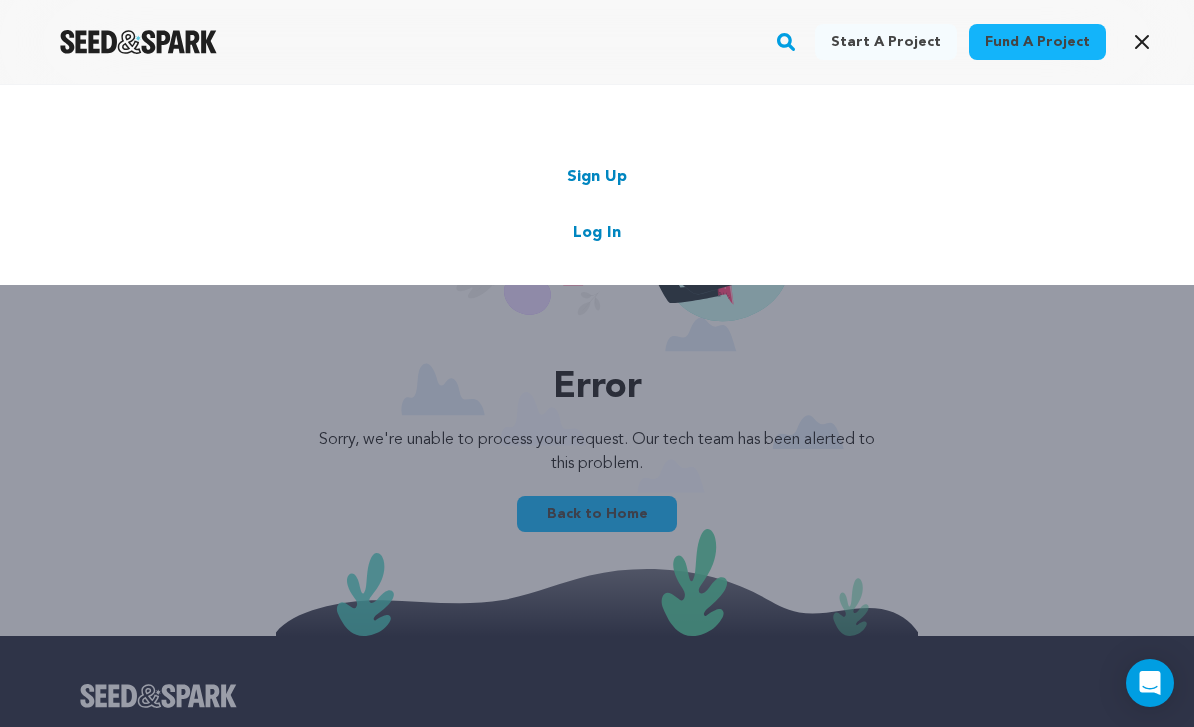 click on "Log In" at bounding box center (597, 233) 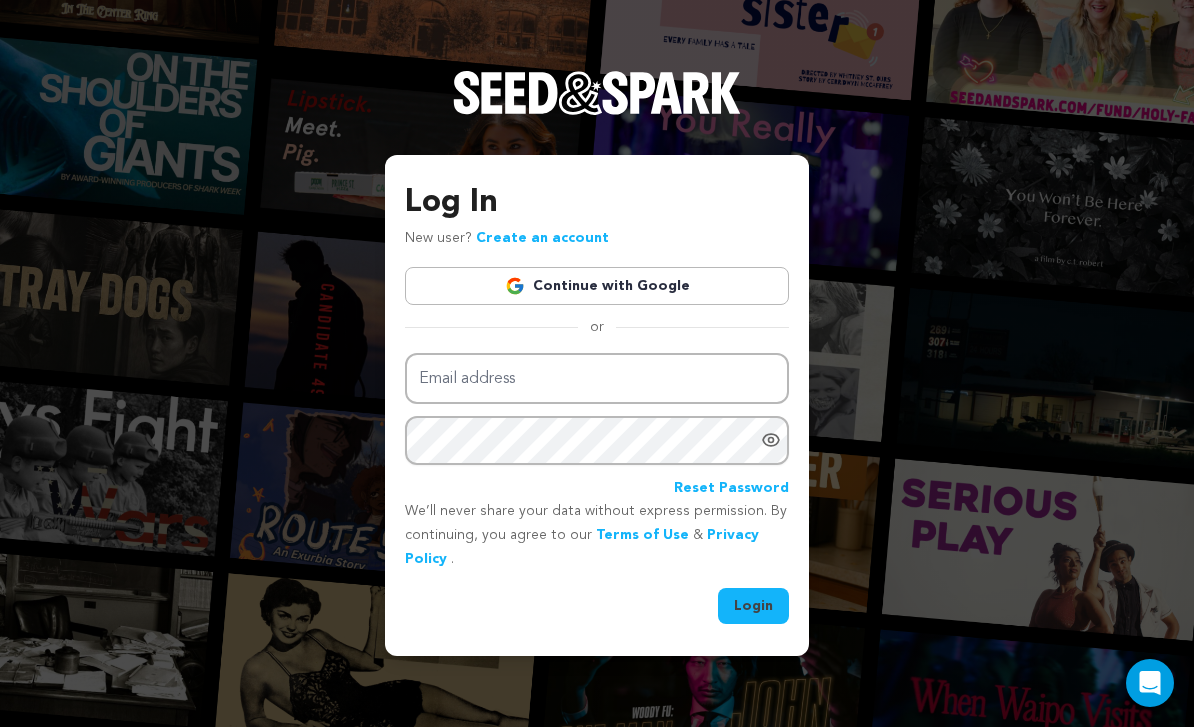 scroll, scrollTop: 0, scrollLeft: 0, axis: both 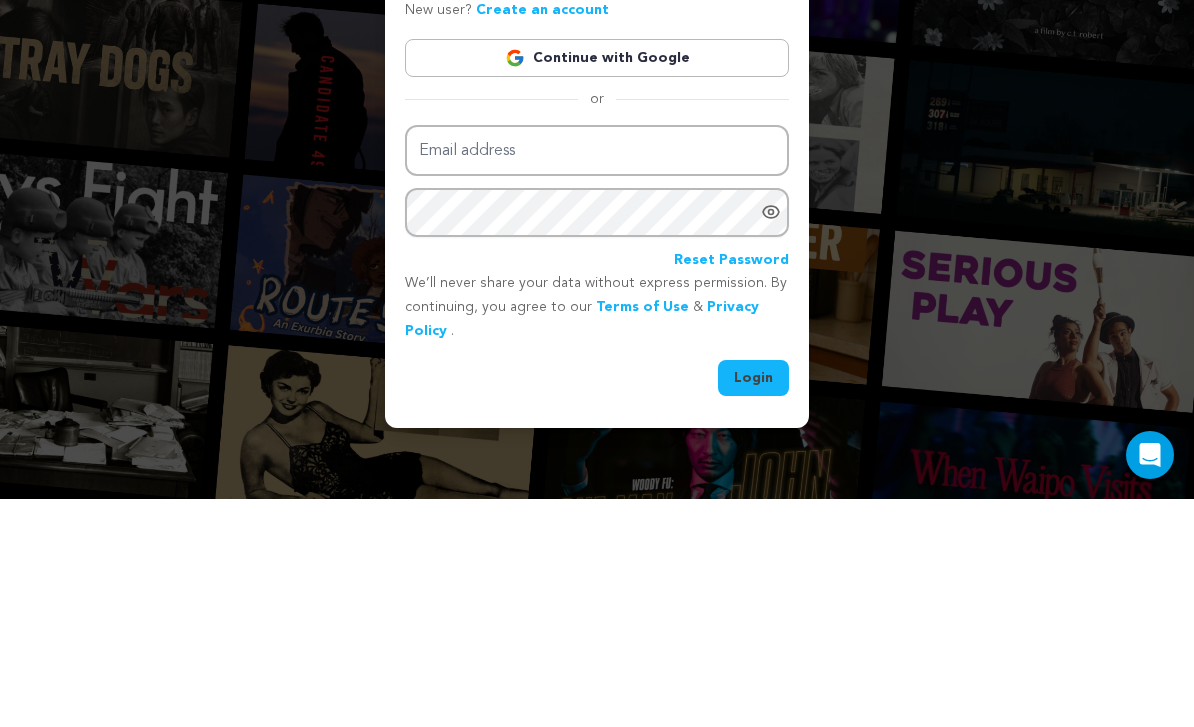 click on "Log In
New user?
Create
an account
Continue with Google
or
Email address
Password" at bounding box center (597, 363) 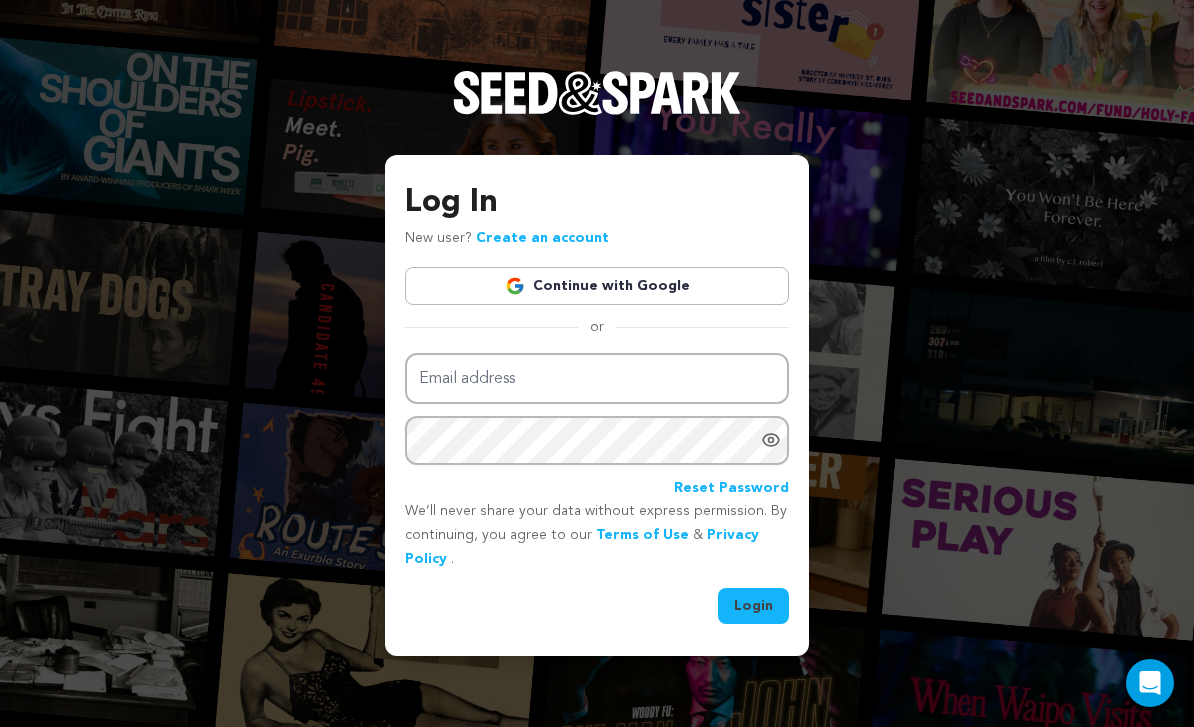 click on "Continue with Google" at bounding box center [597, 286] 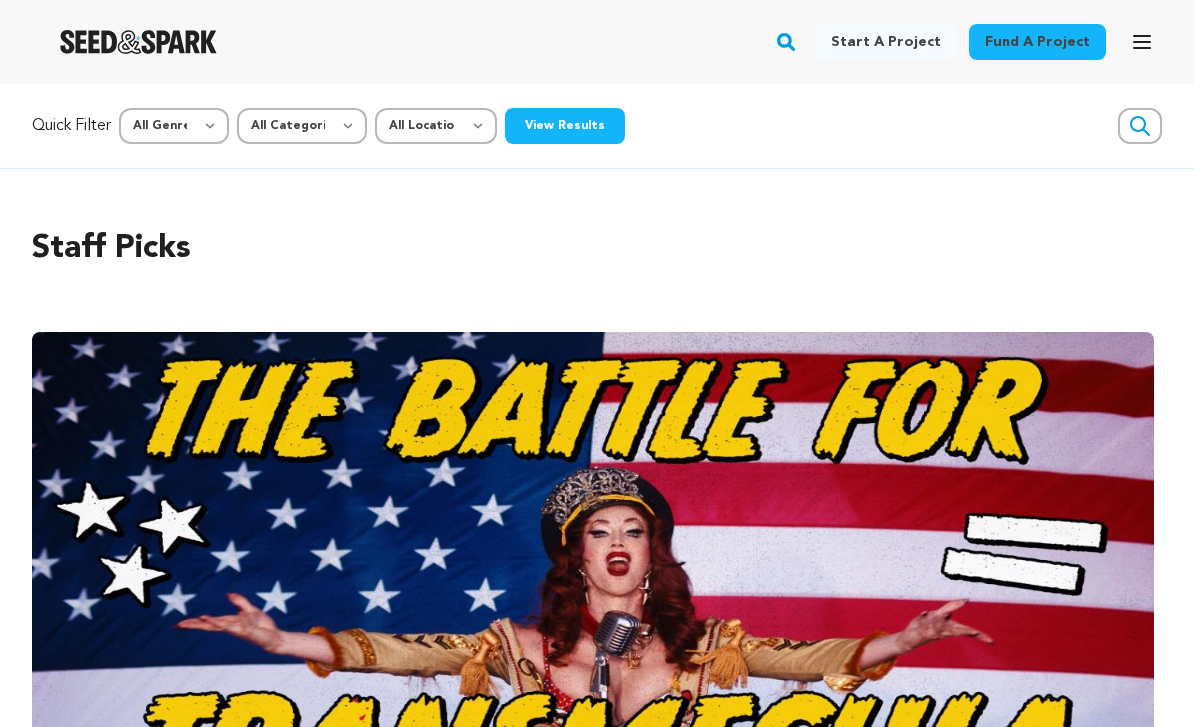 scroll, scrollTop: 0, scrollLeft: 0, axis: both 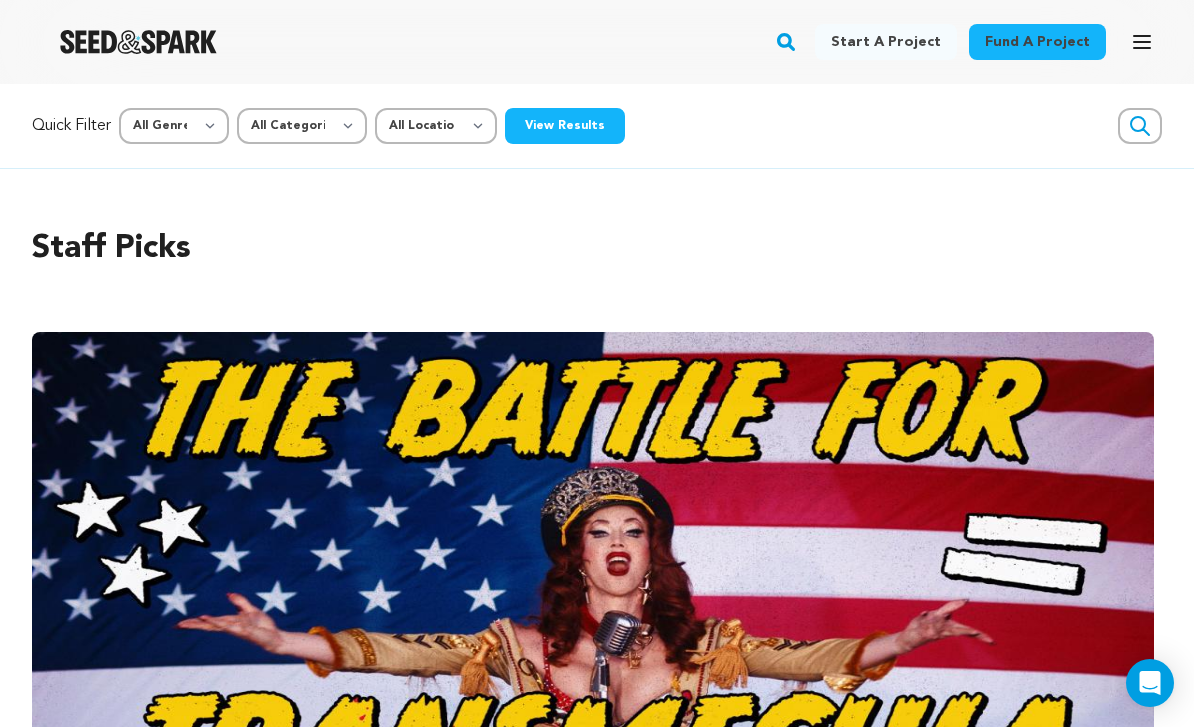 click 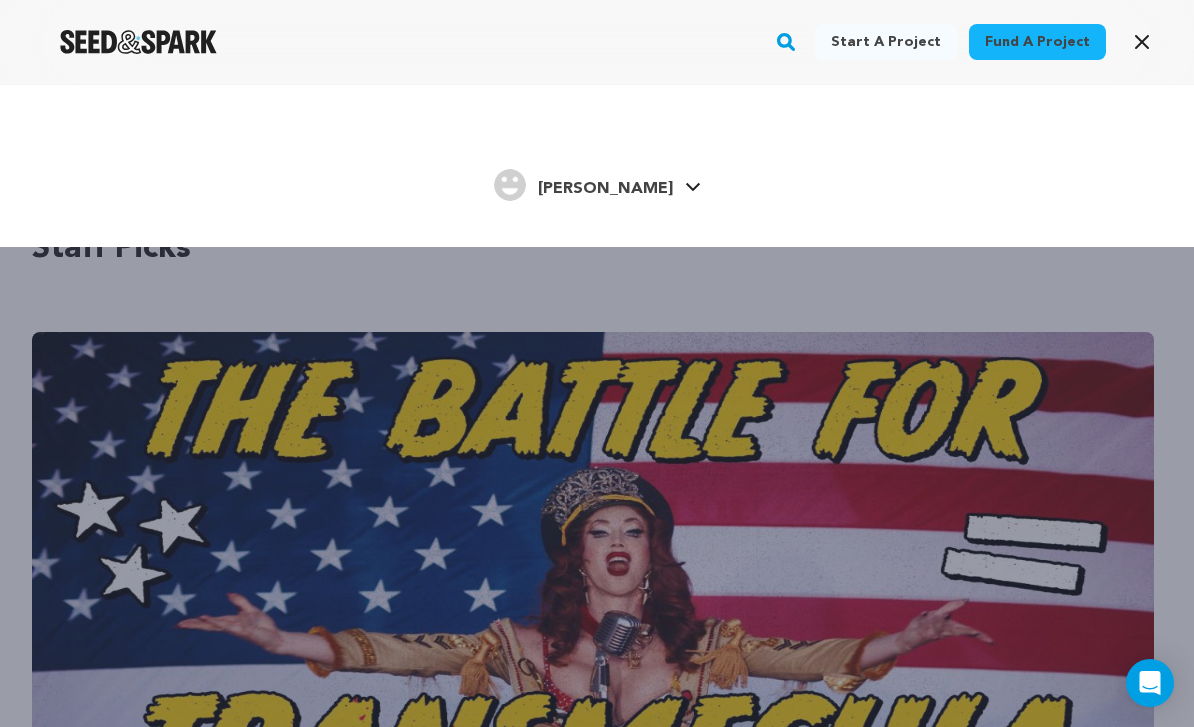 click on "[PERSON_NAME]" at bounding box center (605, 189) 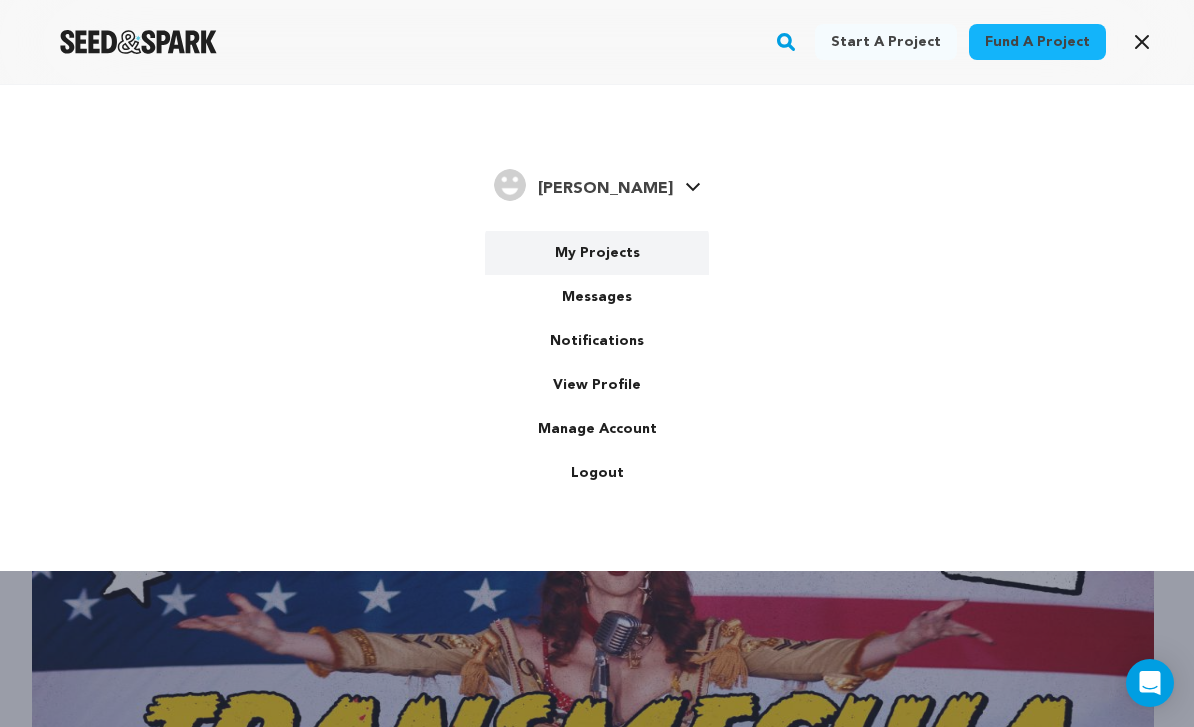 click on "My Projects" at bounding box center [597, 253] 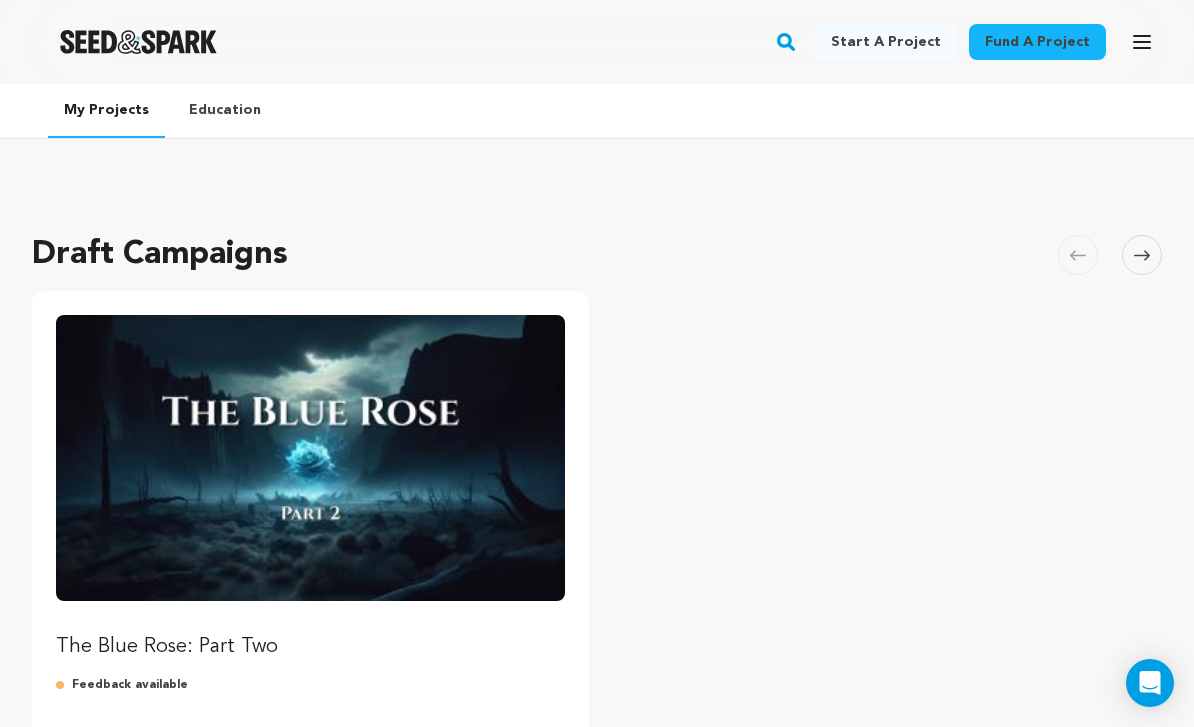scroll, scrollTop: 0, scrollLeft: 0, axis: both 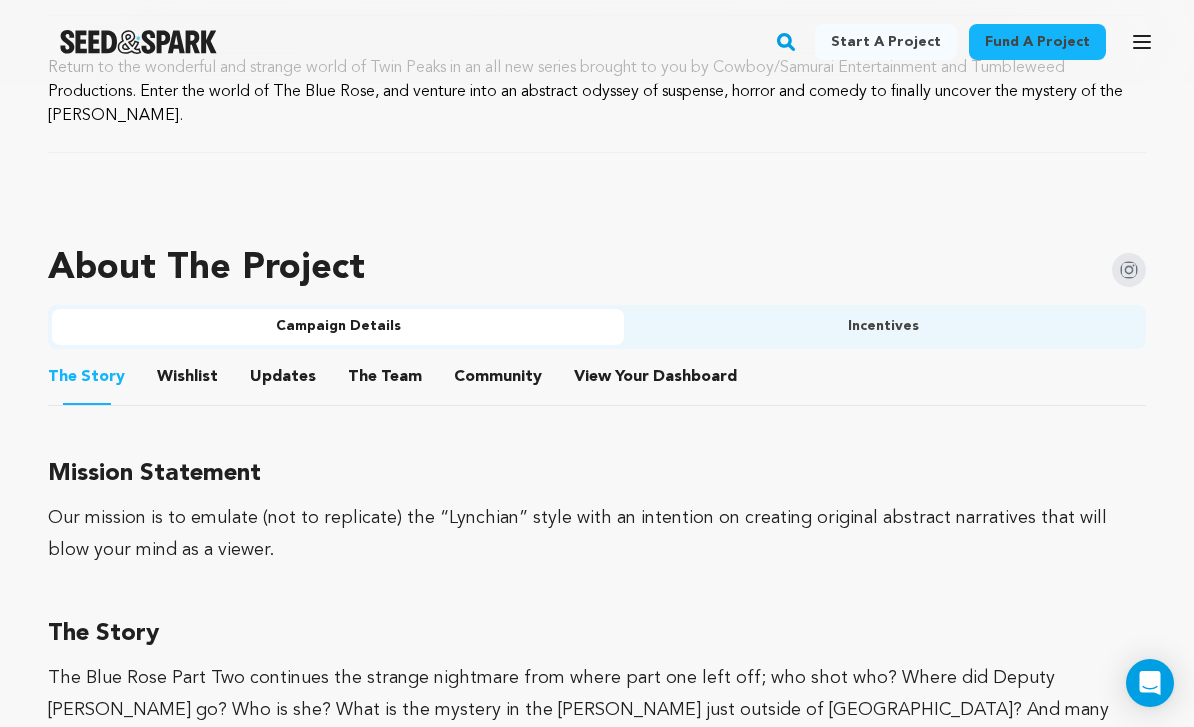 click on "Incentives" at bounding box center (883, 327) 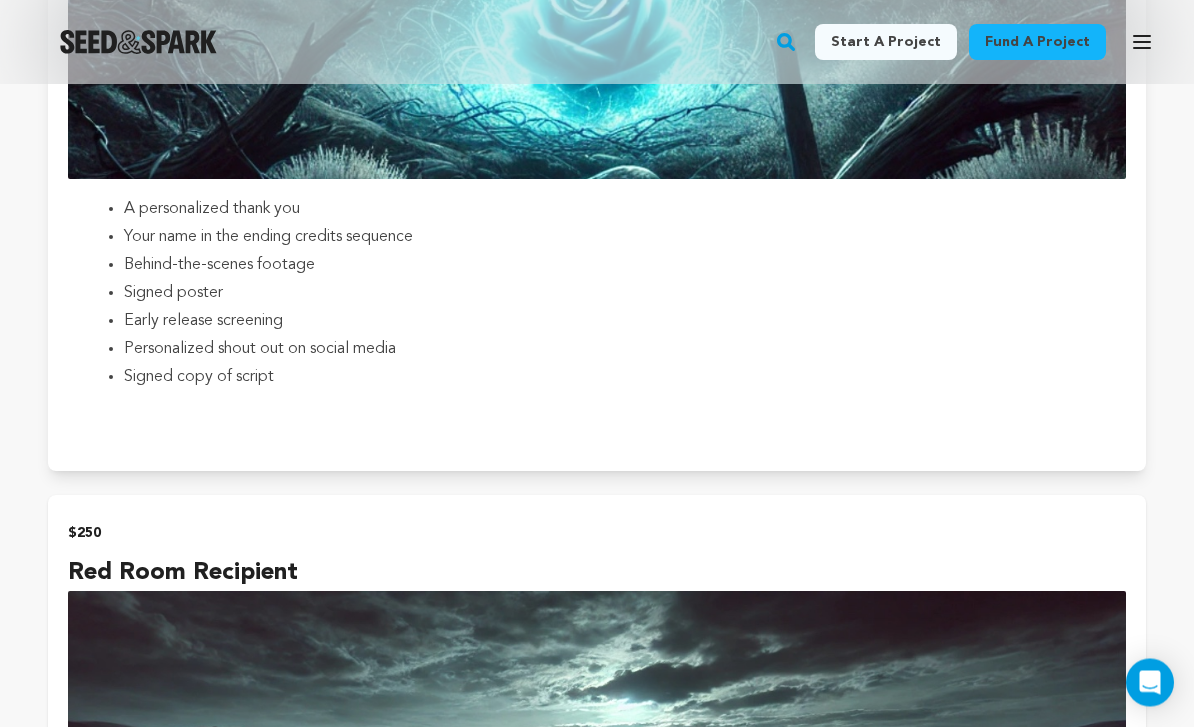 scroll, scrollTop: 3403, scrollLeft: 0, axis: vertical 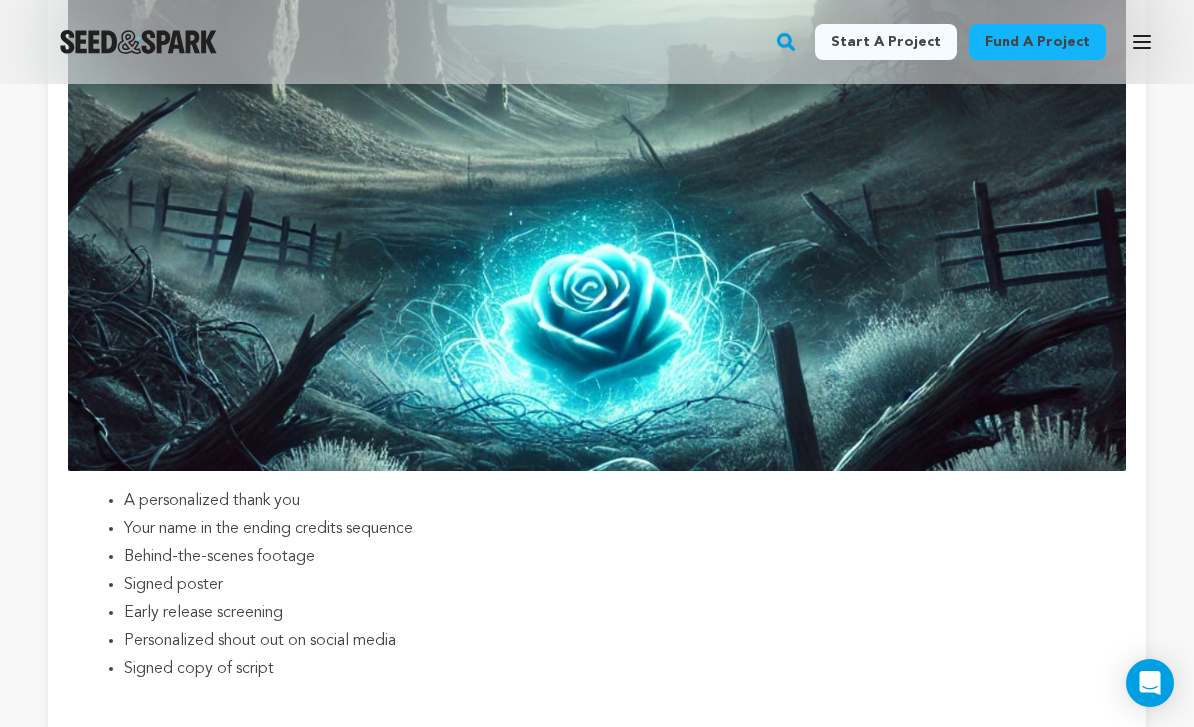 click 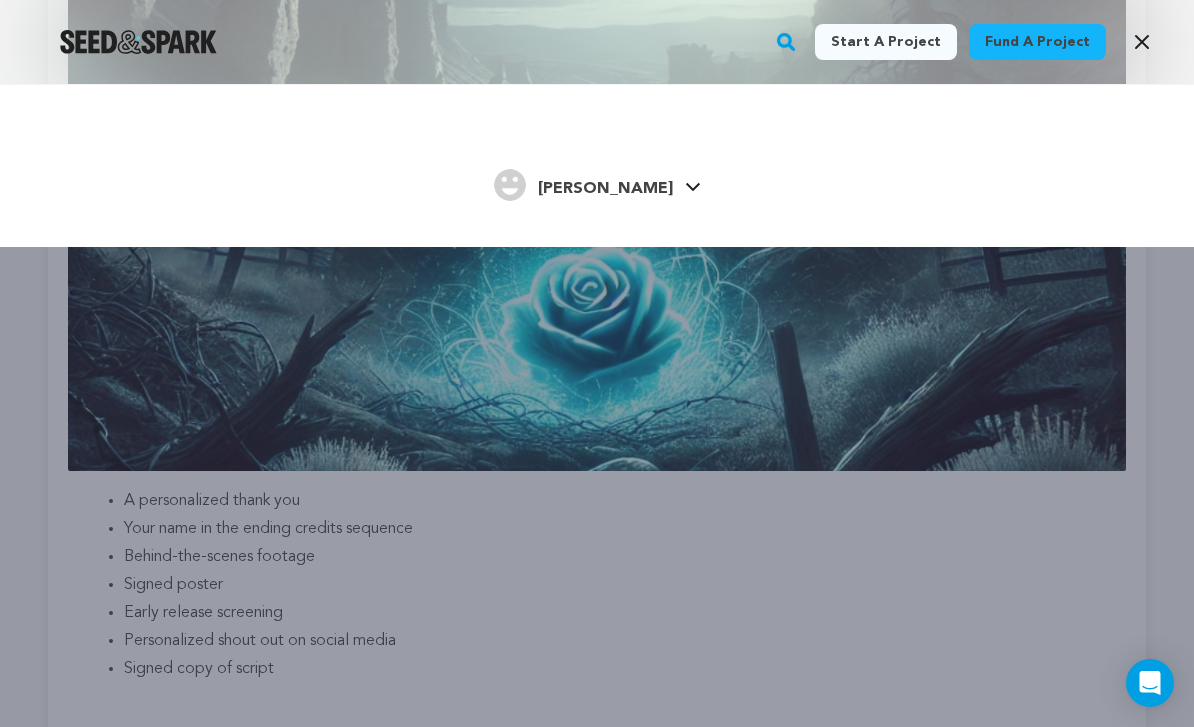 click on "[PERSON_NAME]" at bounding box center [605, 189] 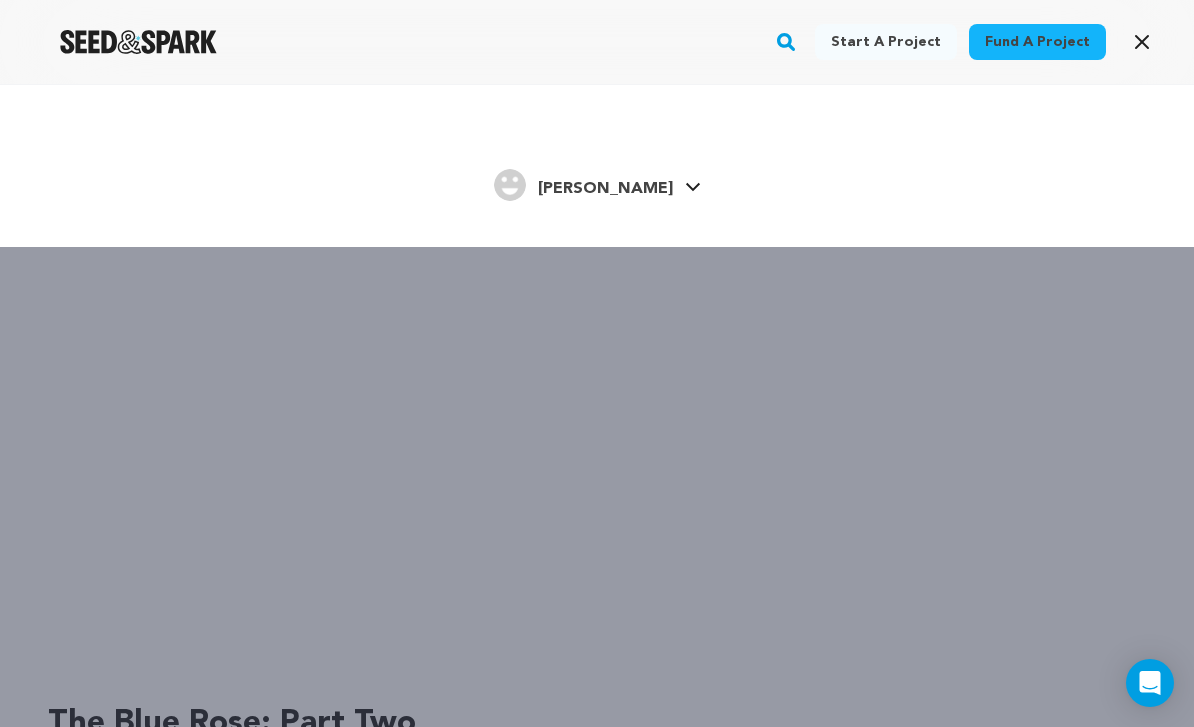 click on "Grixoni J.
Grixoni J." at bounding box center [597, 183] 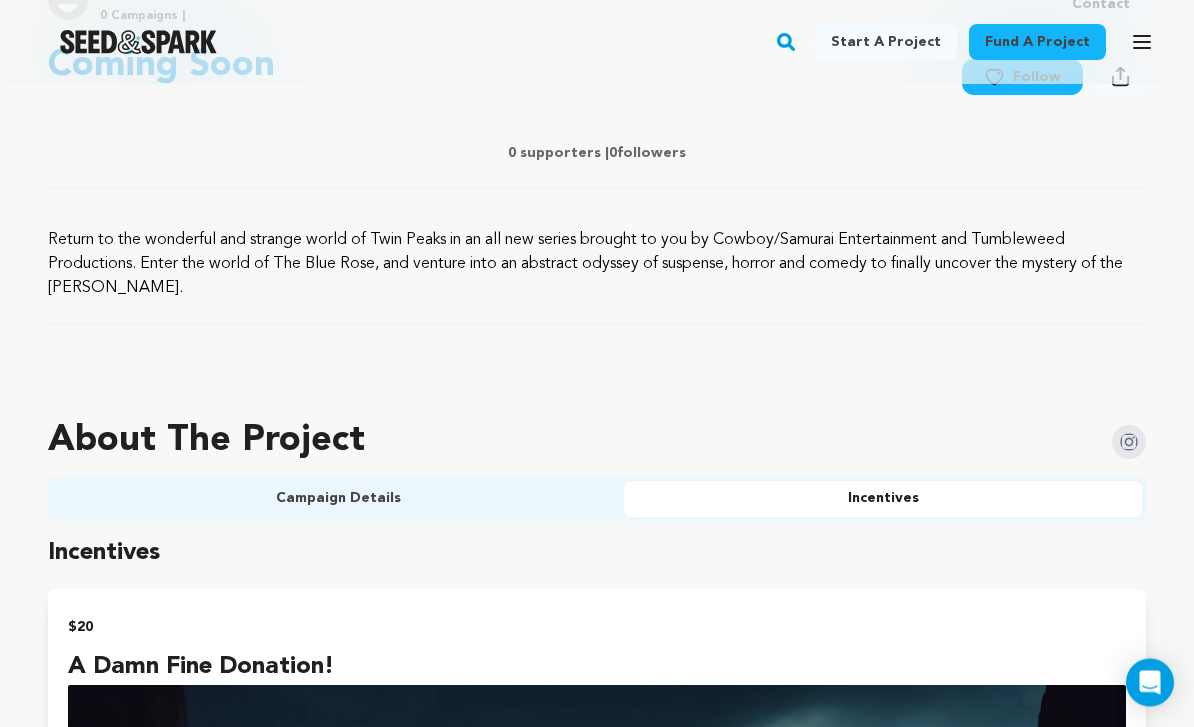 scroll, scrollTop: 822, scrollLeft: 0, axis: vertical 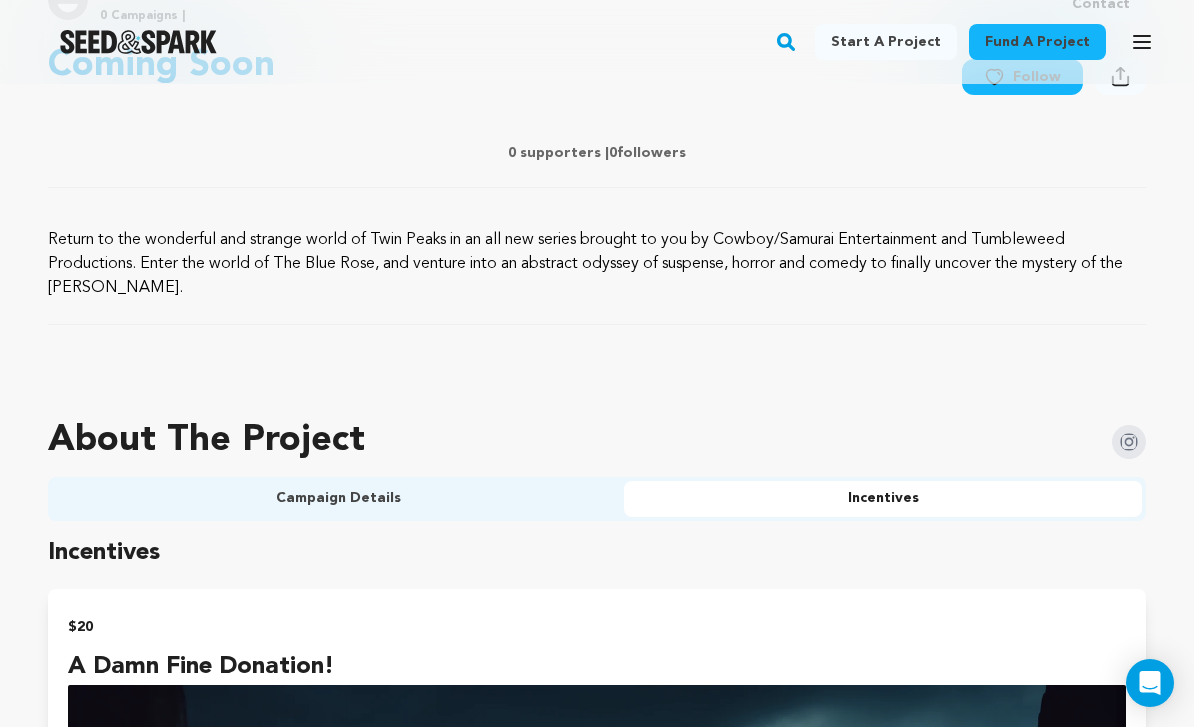 click on "Incentives" at bounding box center [883, 499] 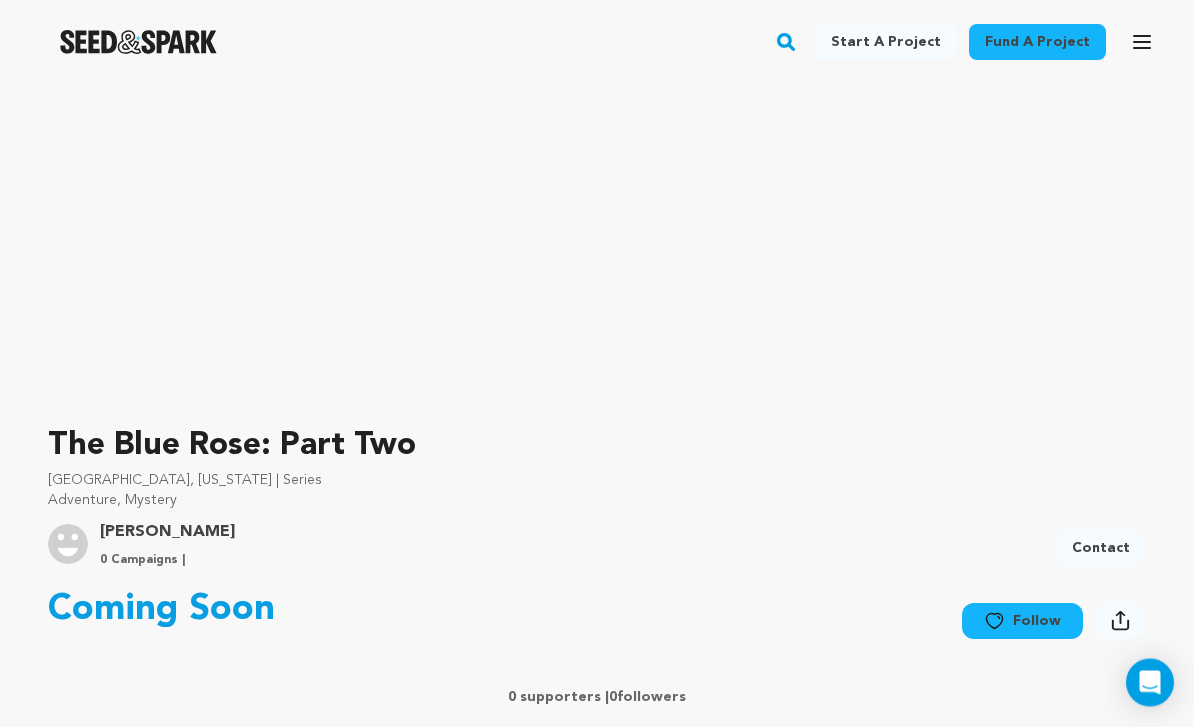 scroll, scrollTop: 0, scrollLeft: 0, axis: both 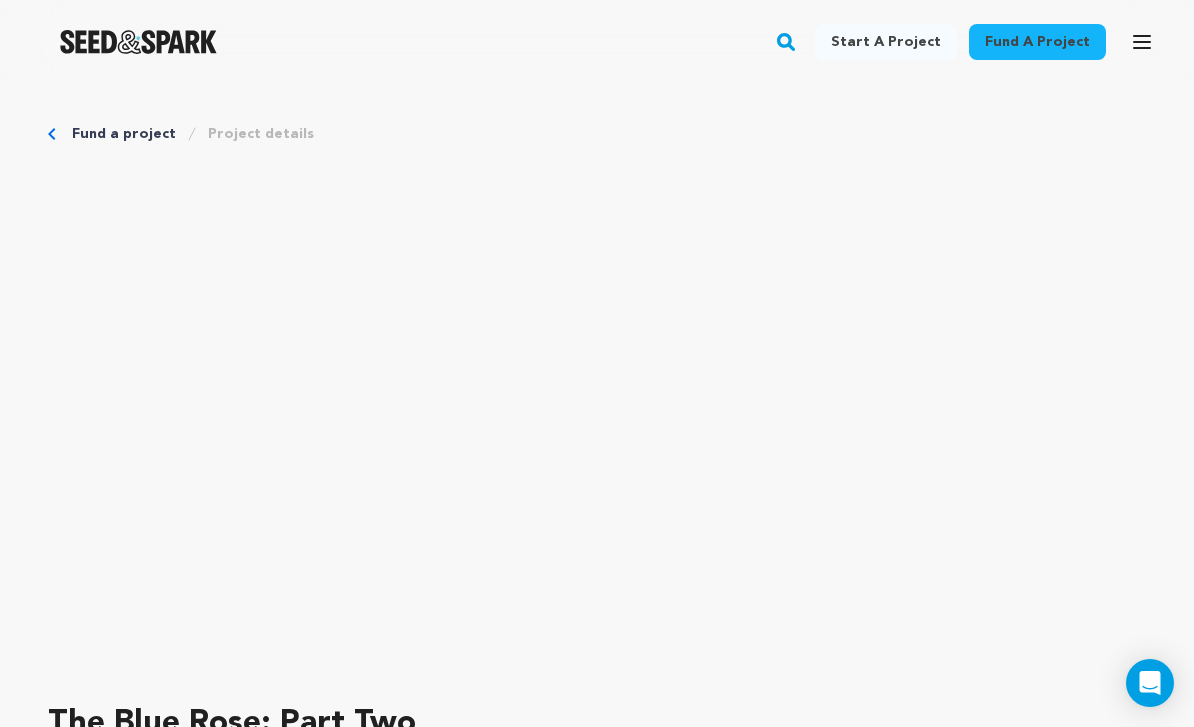 click 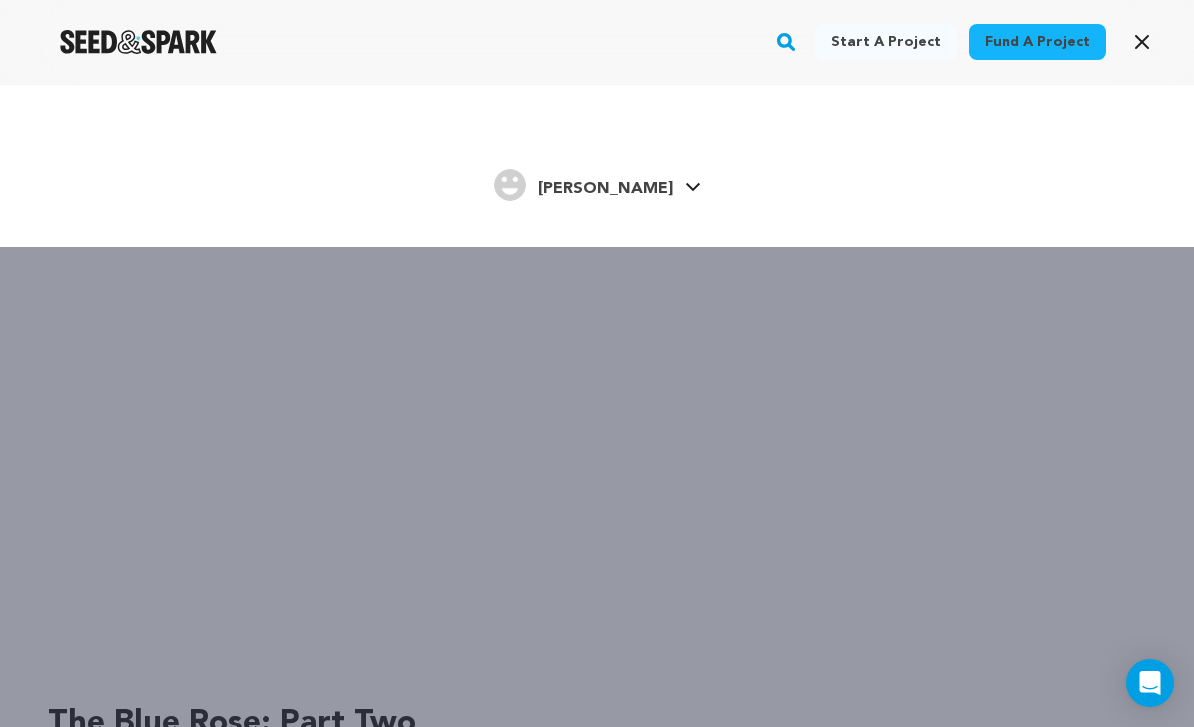 click on "[PERSON_NAME]" at bounding box center (605, 189) 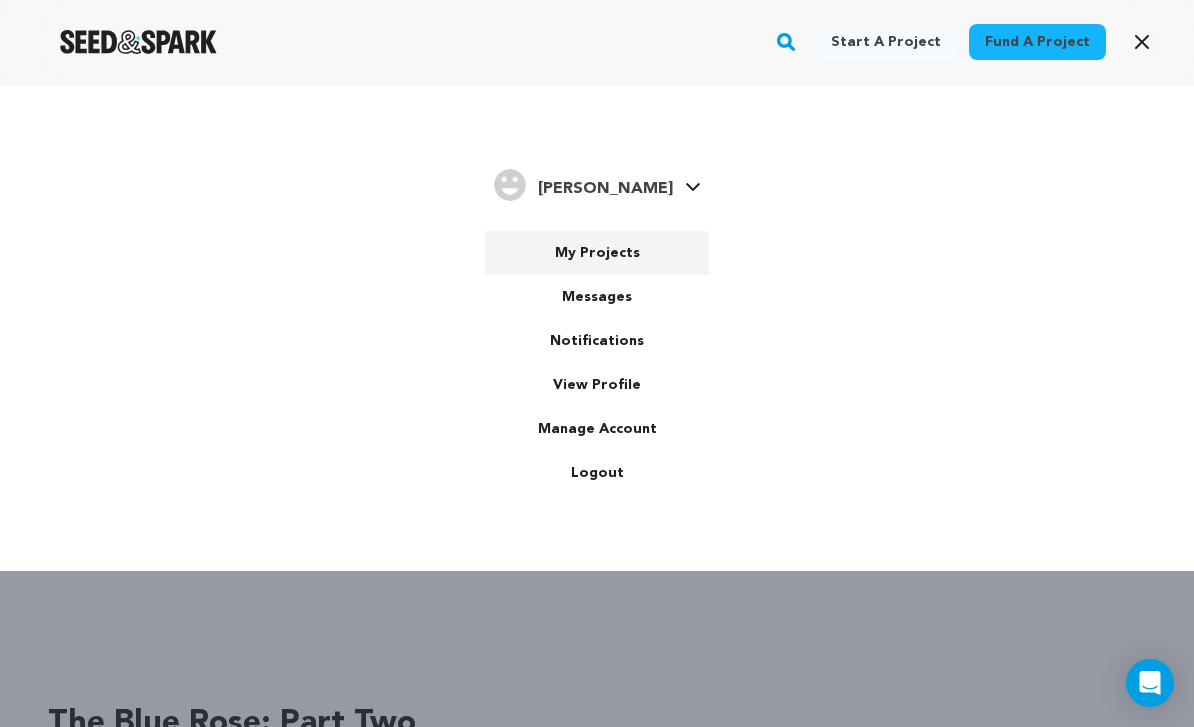 click on "My Projects" at bounding box center [597, 253] 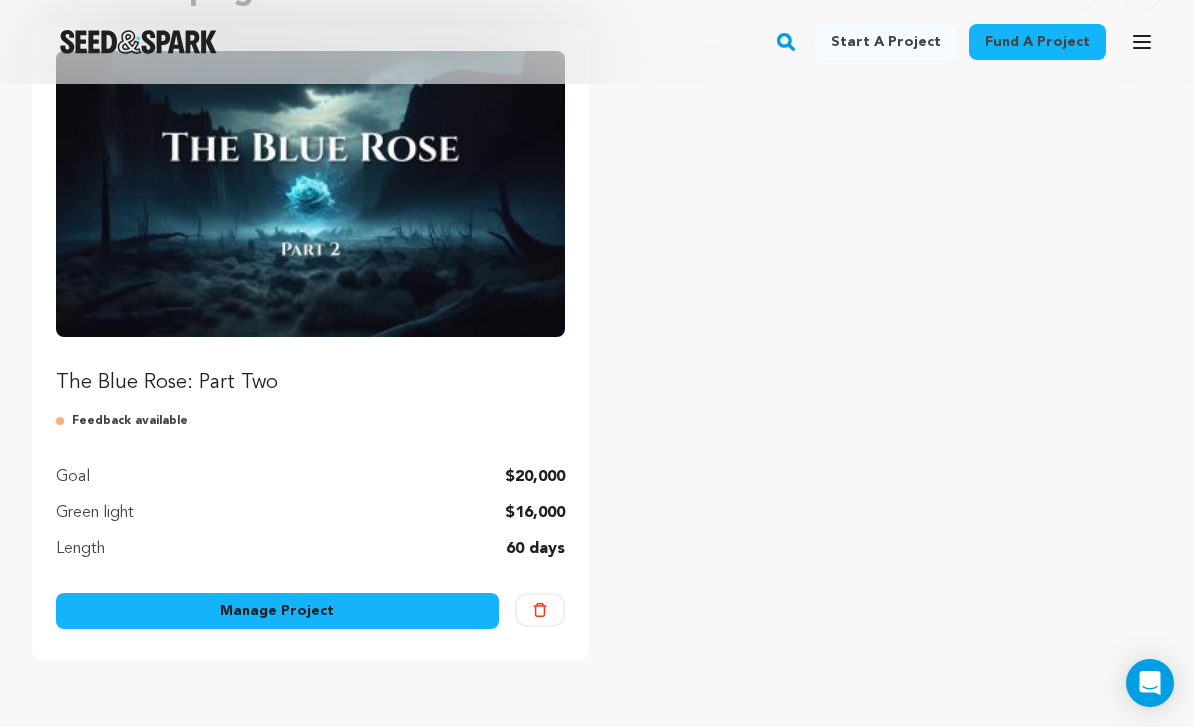 scroll, scrollTop: 449, scrollLeft: 0, axis: vertical 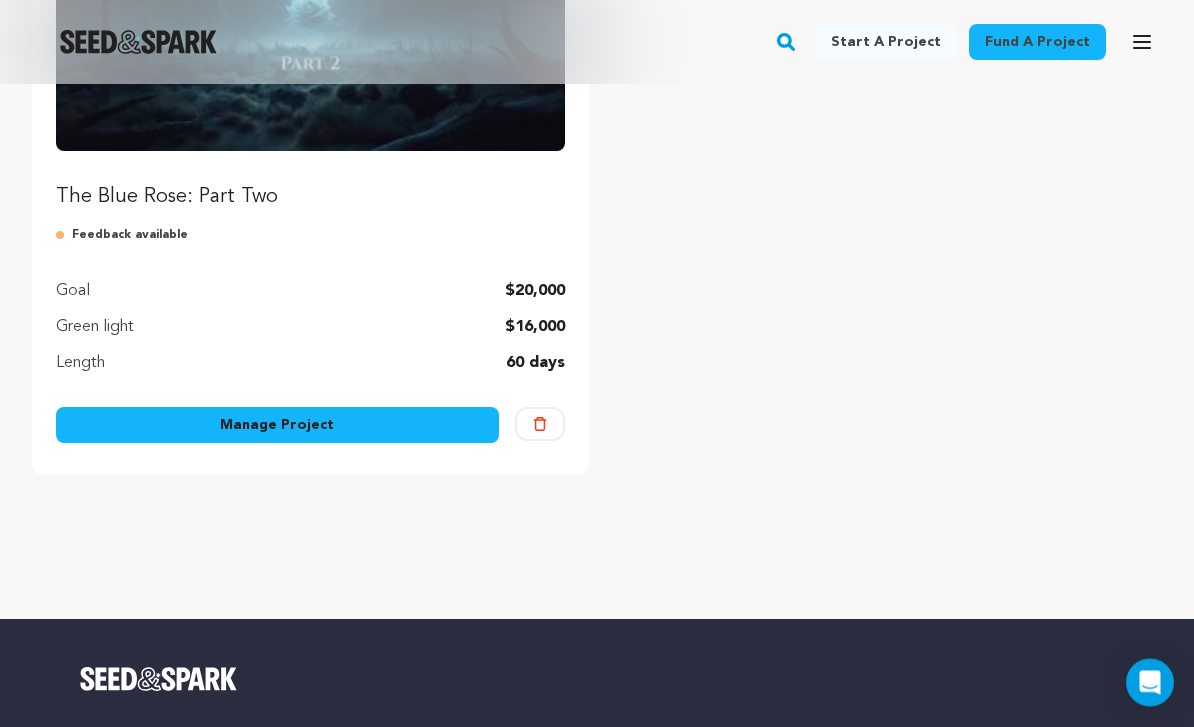 click on "Manage Project" at bounding box center [277, 426] 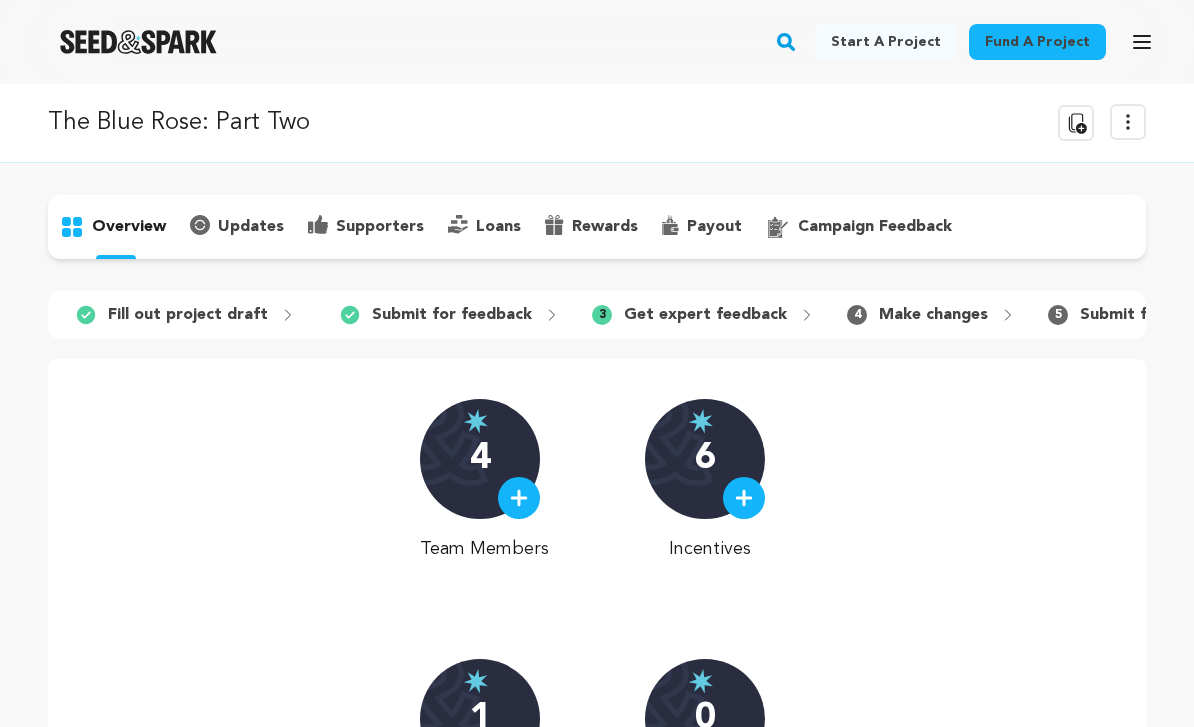 scroll, scrollTop: 0, scrollLeft: 0, axis: both 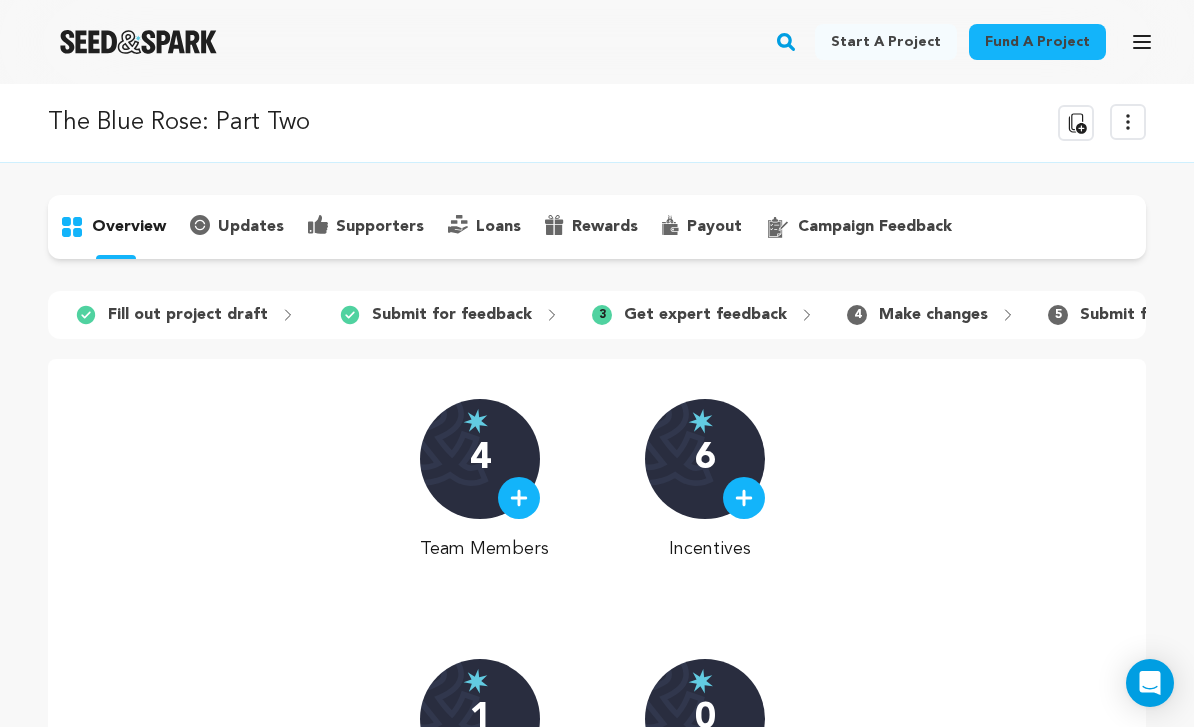 click on "campaign feedback" at bounding box center (875, 227) 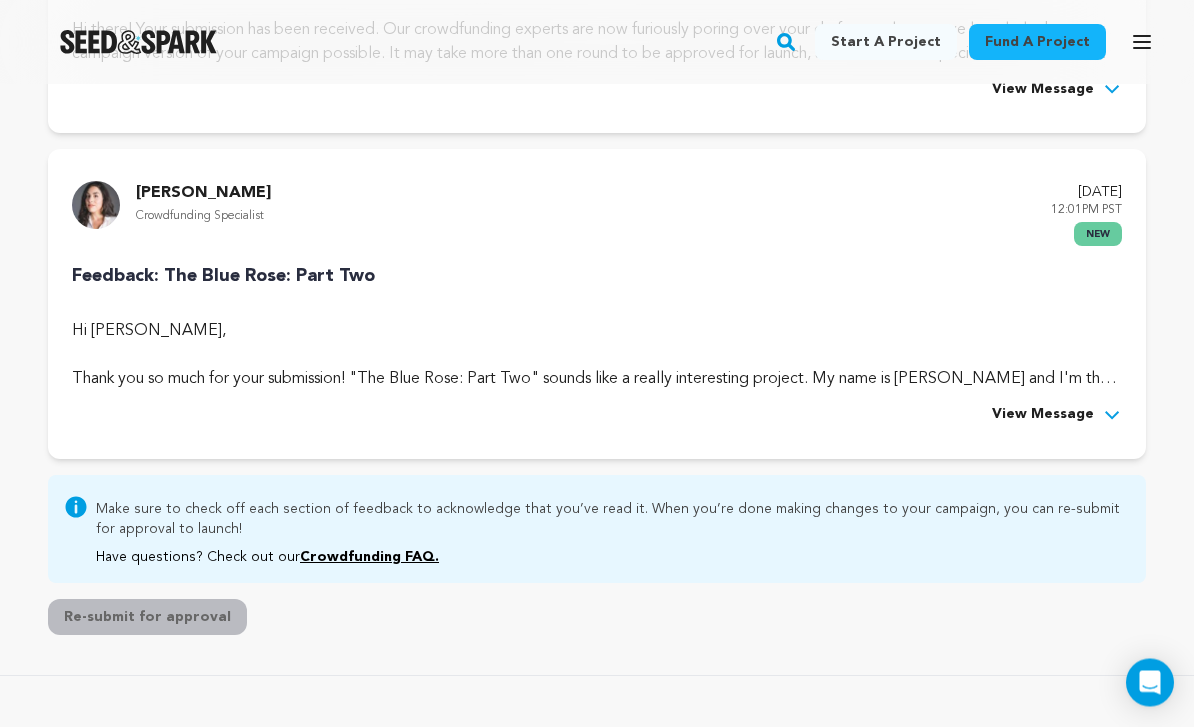 scroll, scrollTop: 493, scrollLeft: 0, axis: vertical 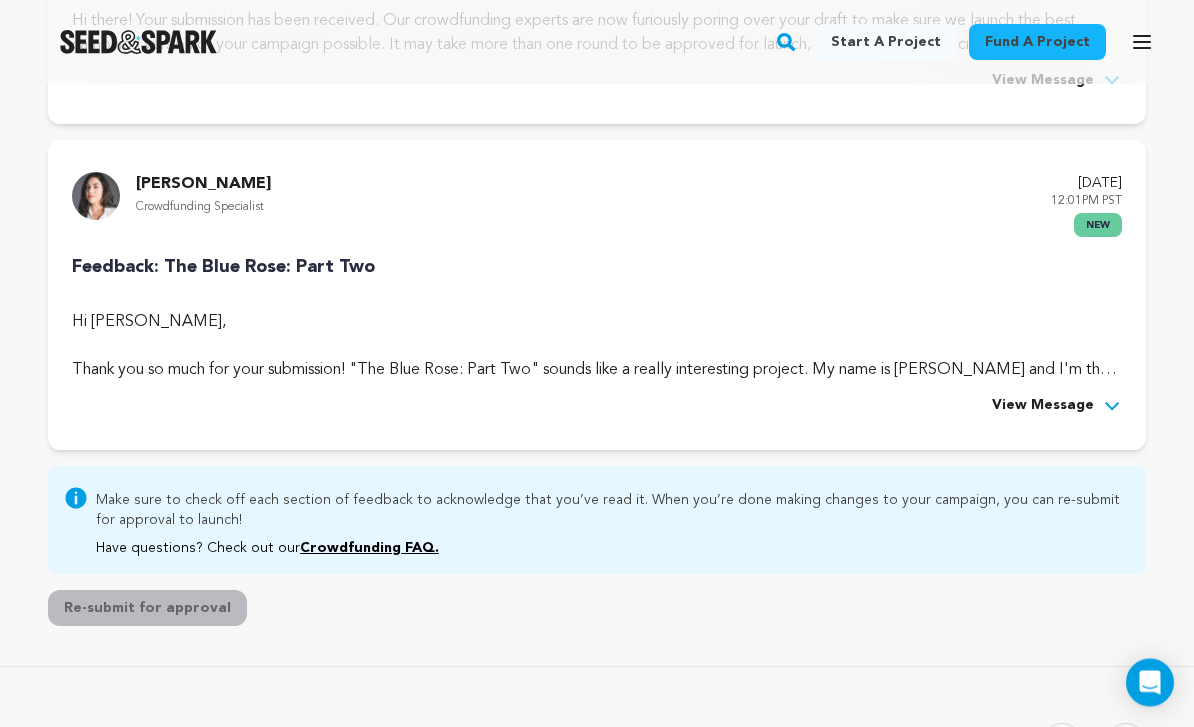 click on "View Message" at bounding box center [1043, 407] 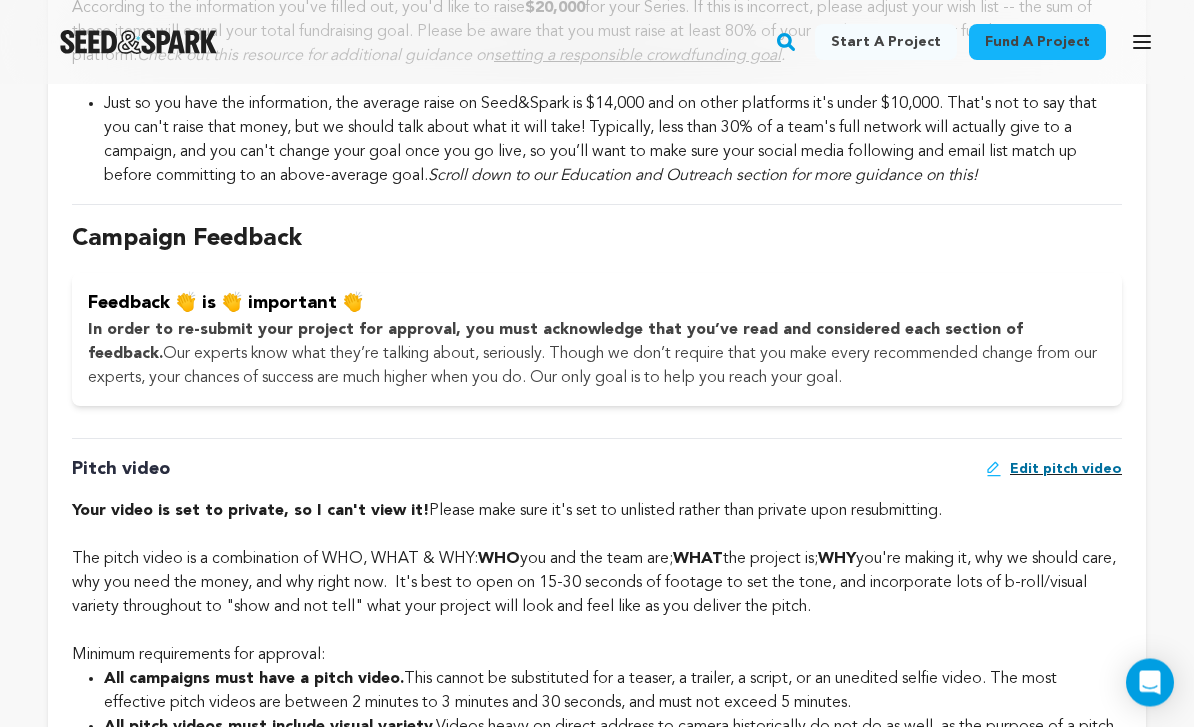 scroll, scrollTop: 1631, scrollLeft: 0, axis: vertical 